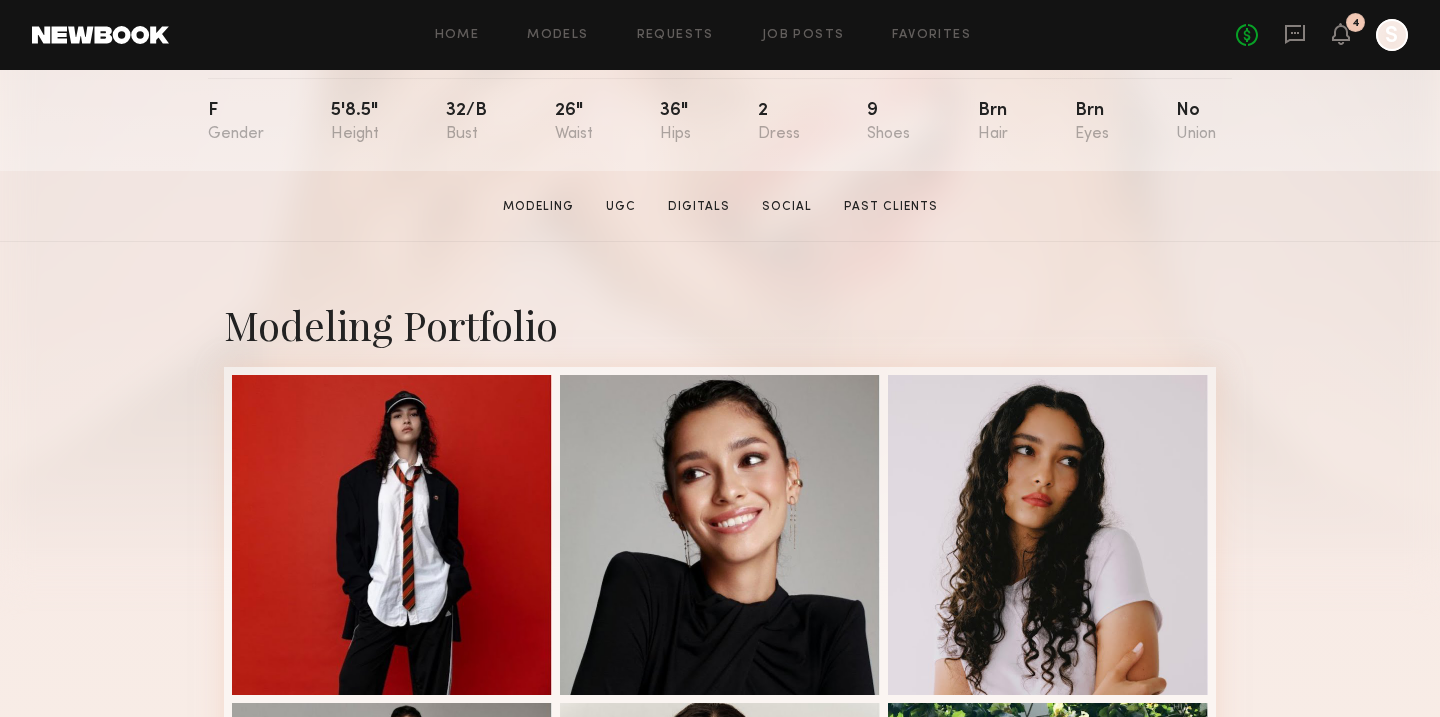 scroll, scrollTop: 216, scrollLeft: 0, axis: vertical 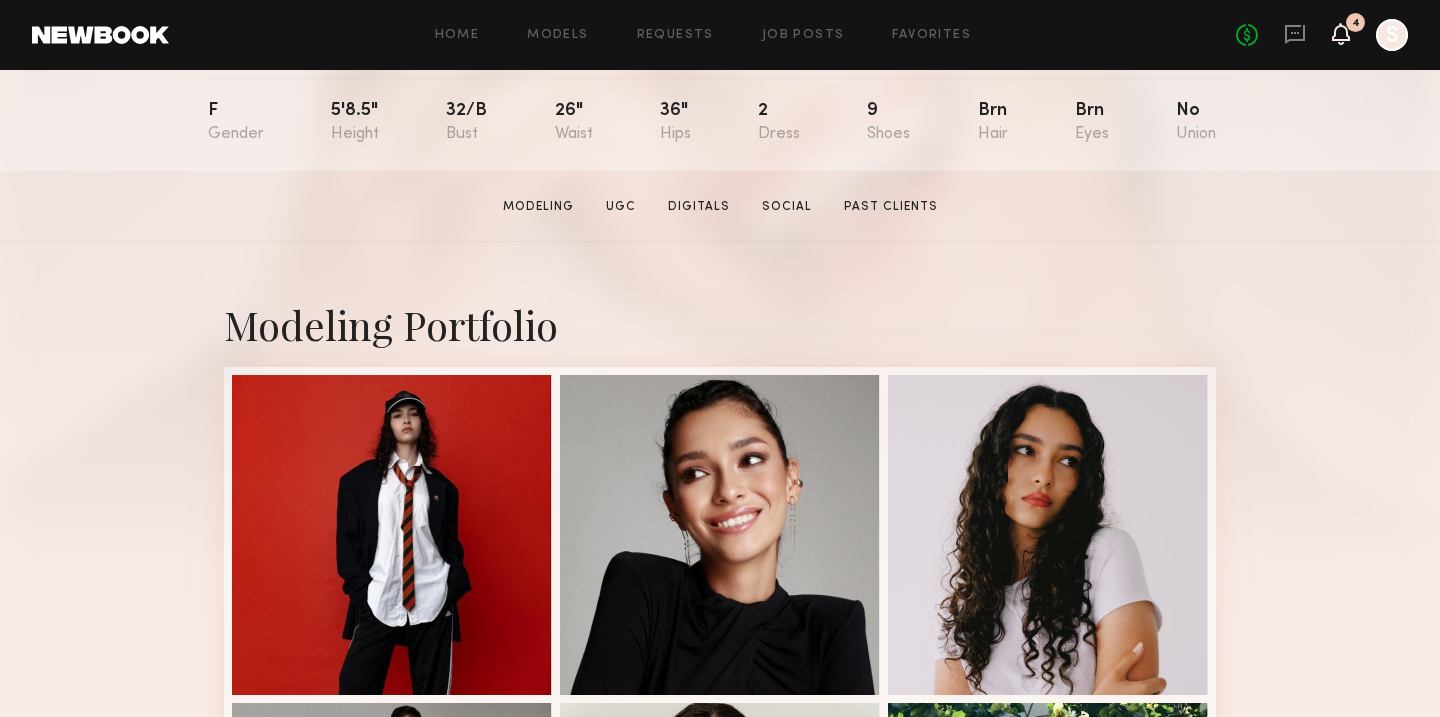 click 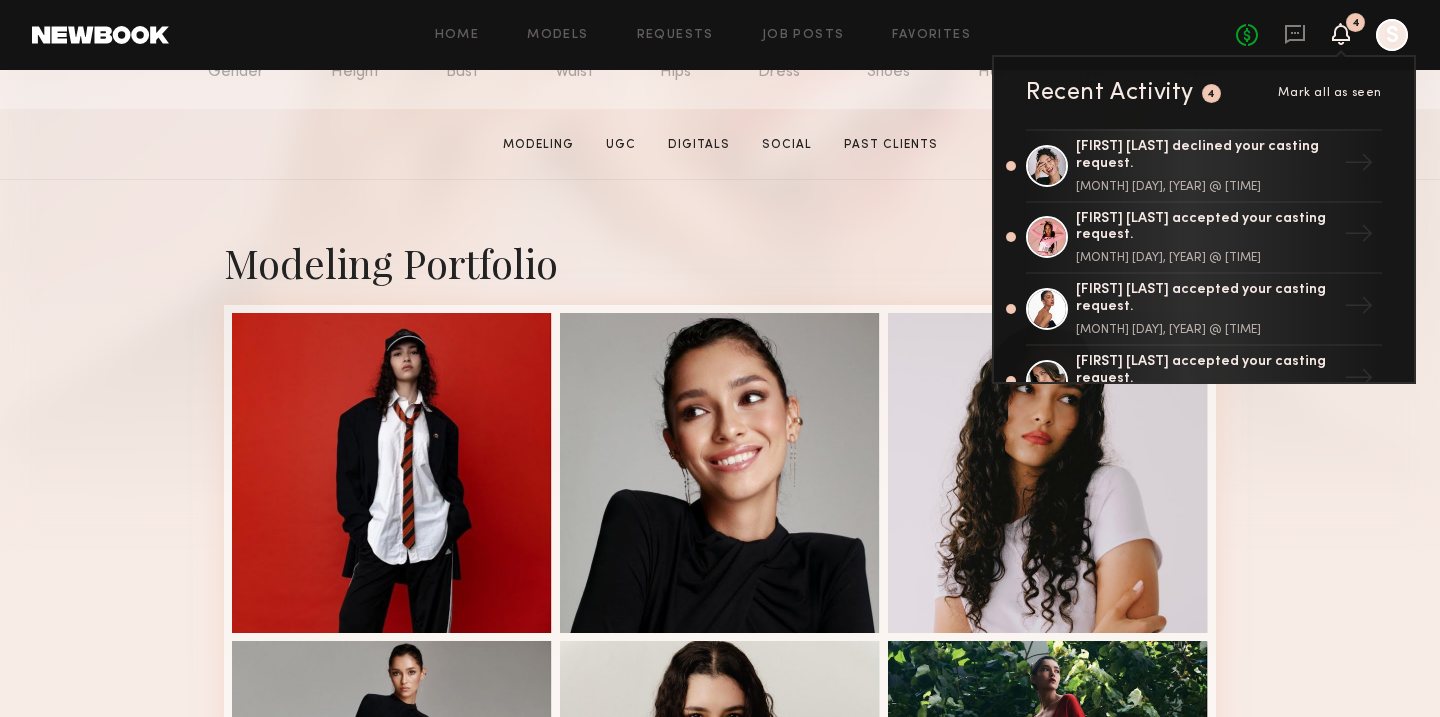 scroll, scrollTop: 281, scrollLeft: 0, axis: vertical 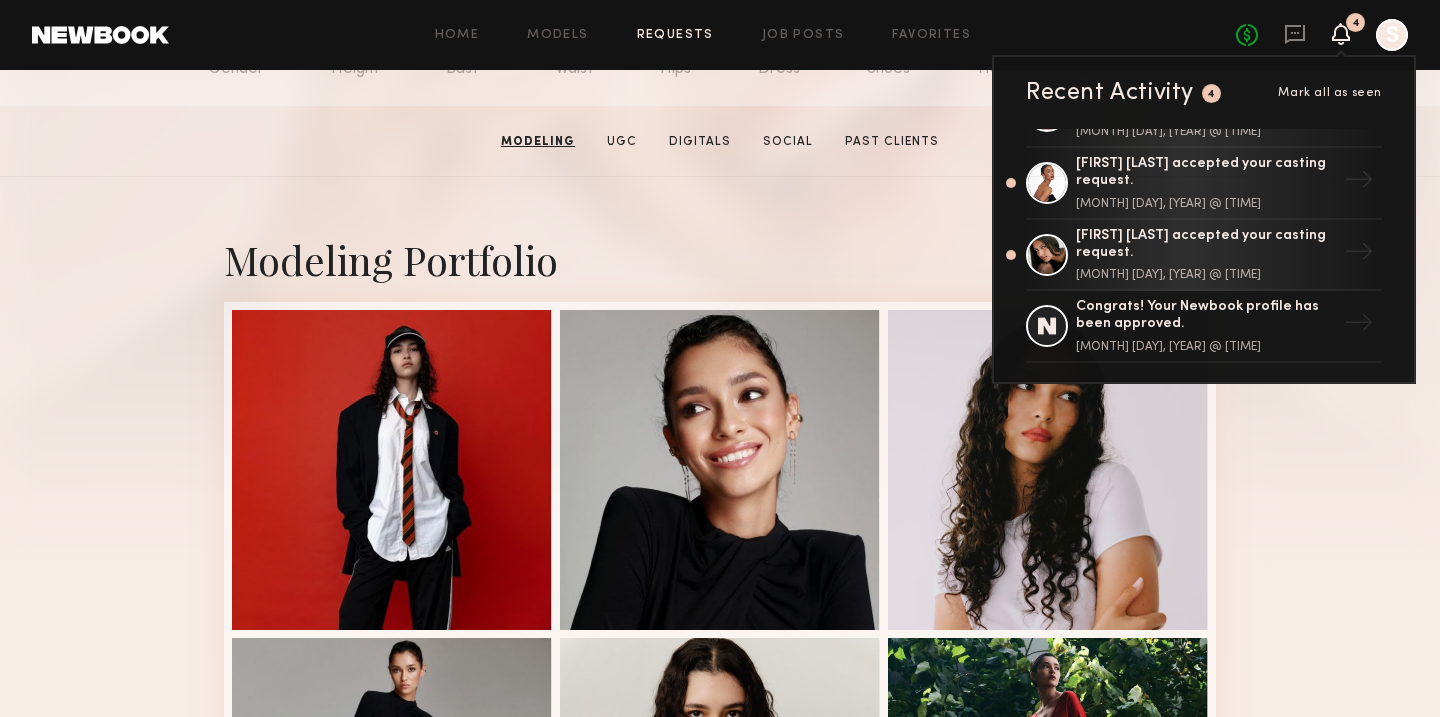 click on "Requests" 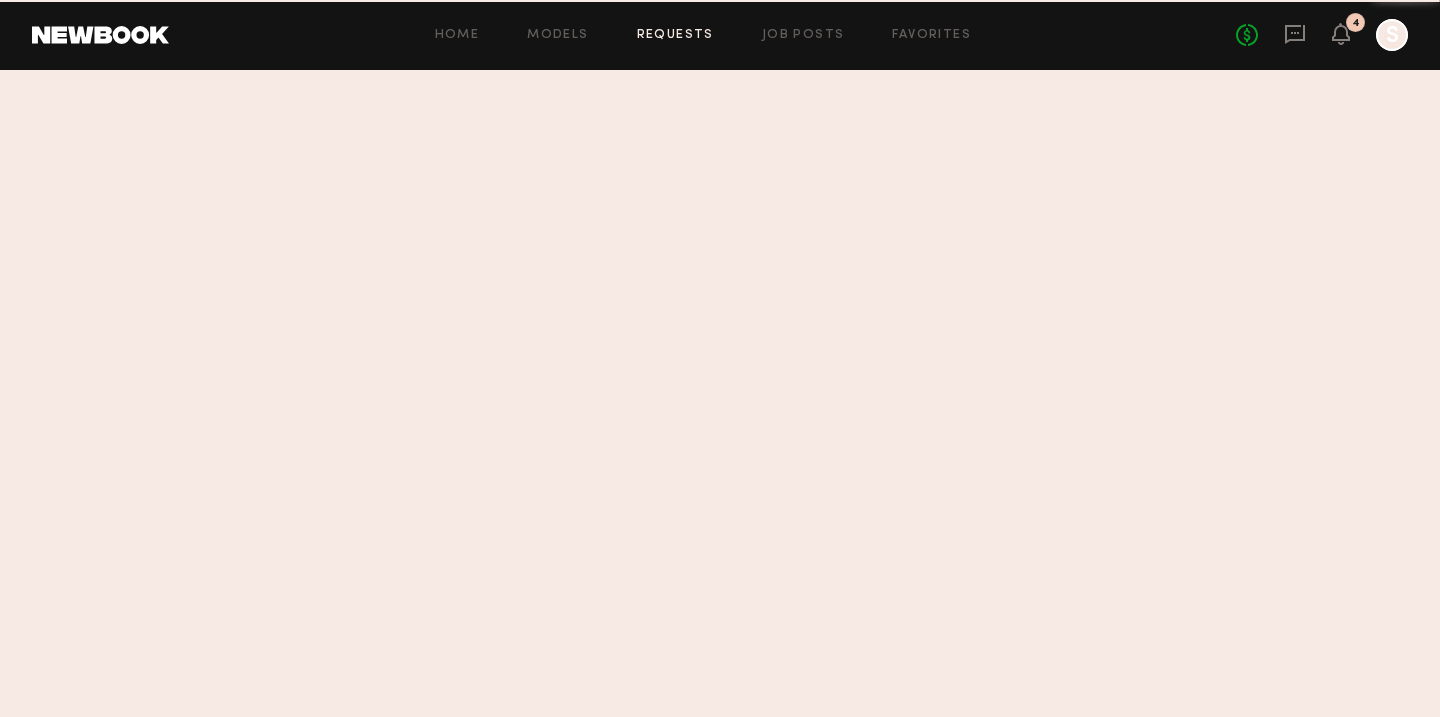 scroll, scrollTop: 0, scrollLeft: 0, axis: both 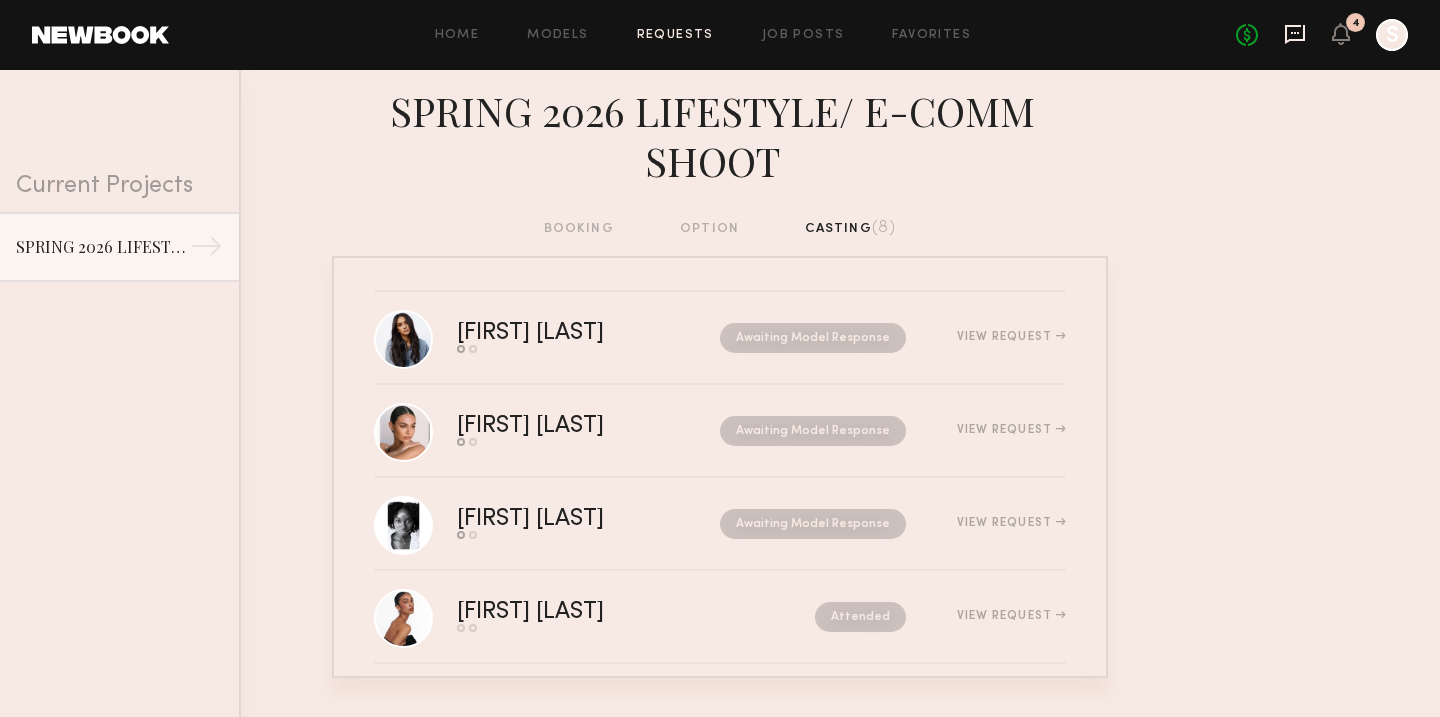 click 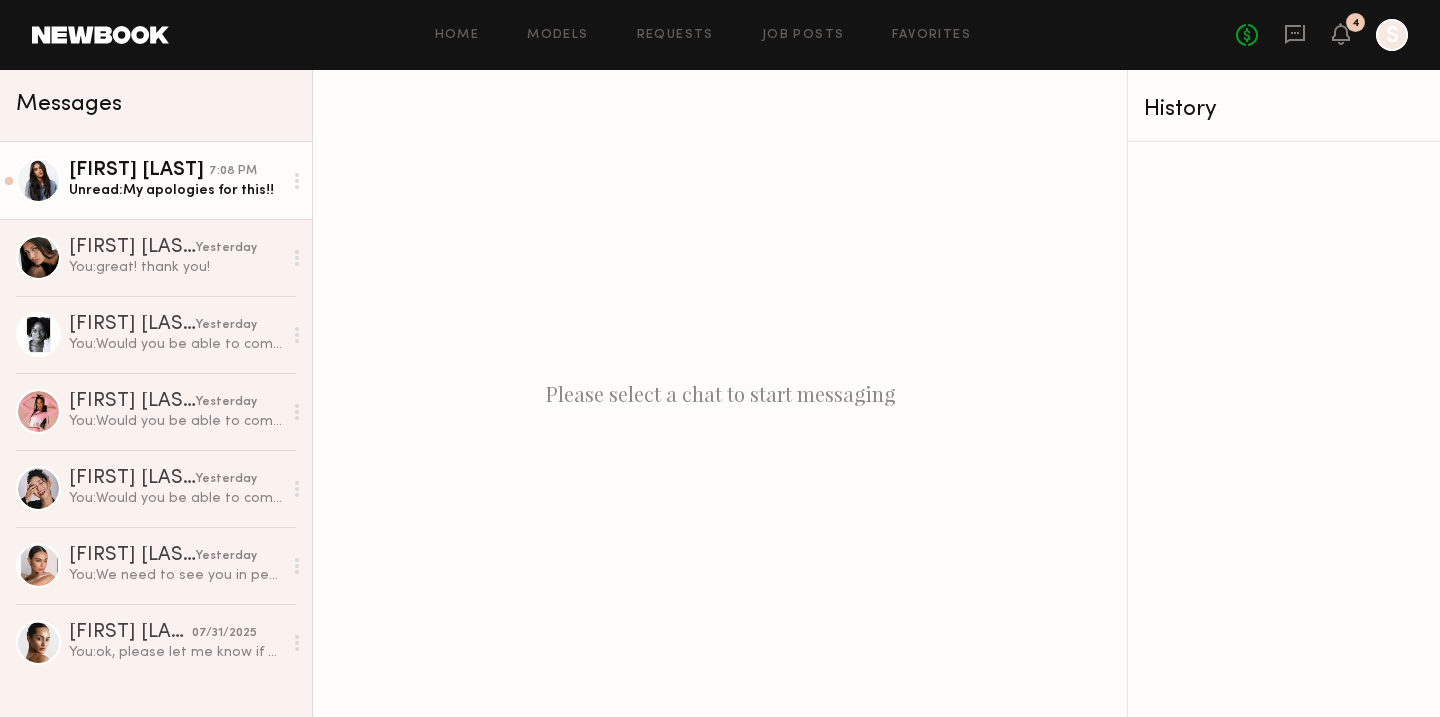 click on "Unread:  My apologies for this!!" 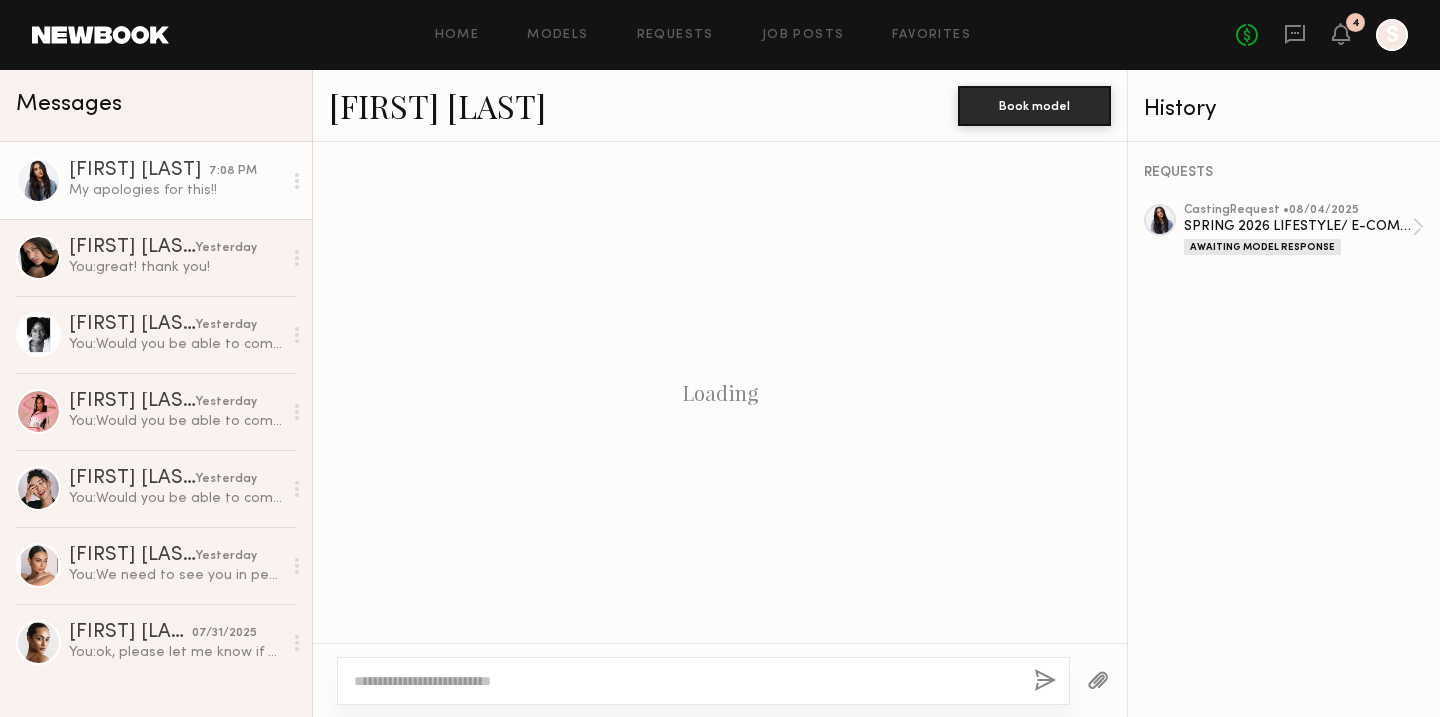 scroll, scrollTop: 487, scrollLeft: 0, axis: vertical 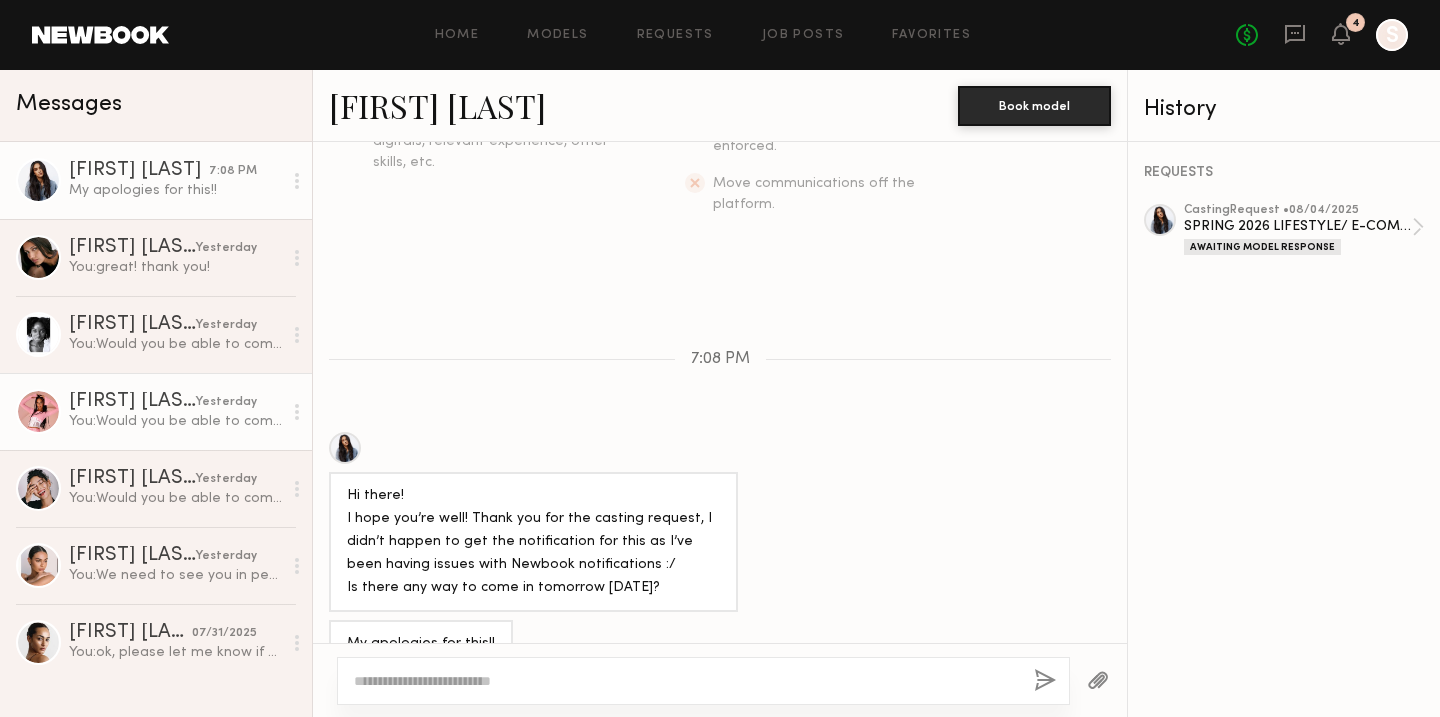 click on "You:  Would you be able to come in on [DAY] same time?" 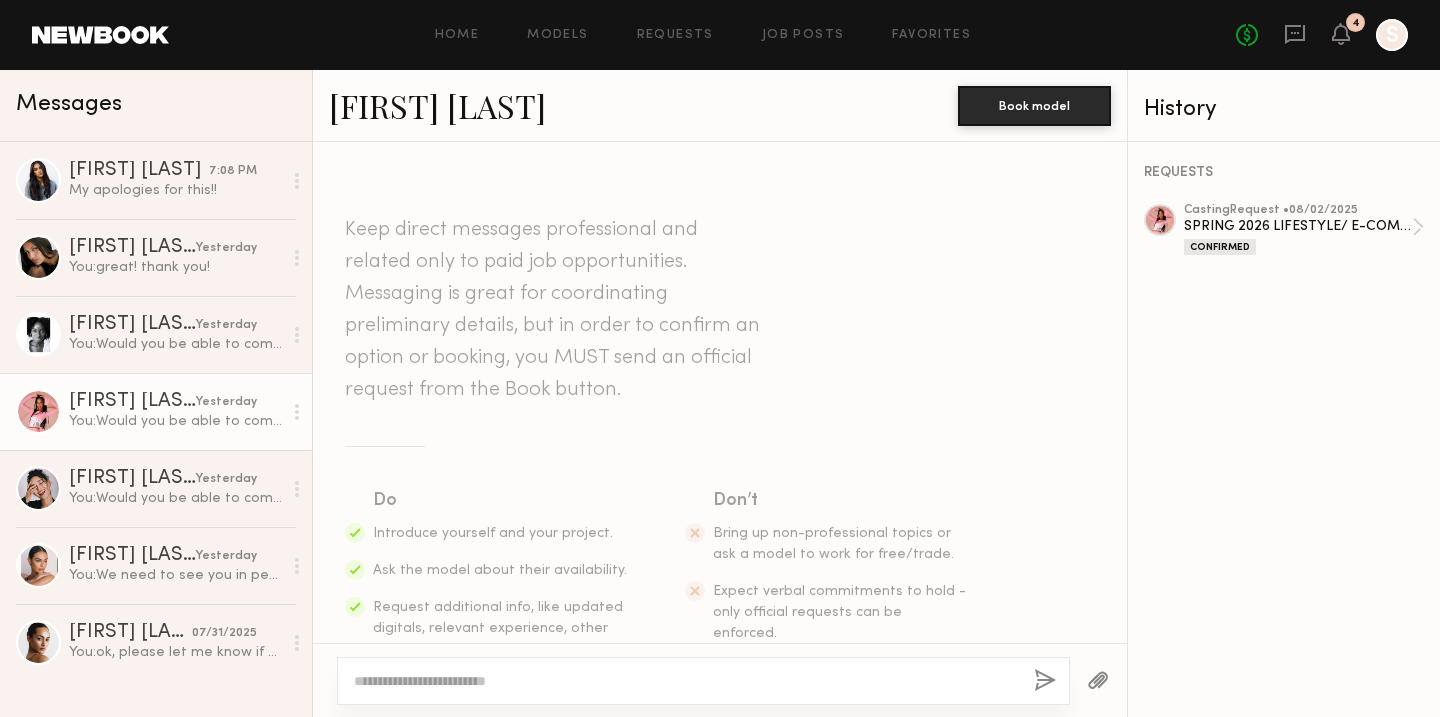 scroll, scrollTop: 627, scrollLeft: 0, axis: vertical 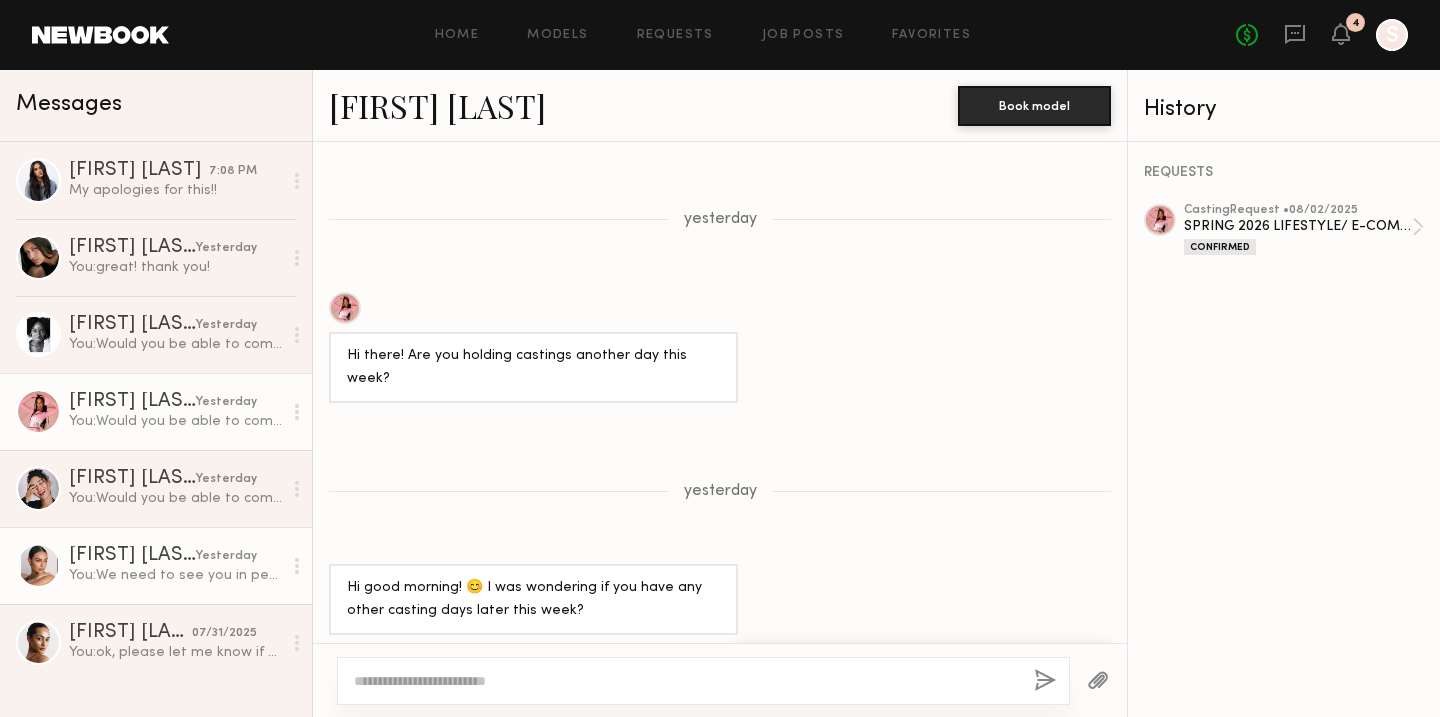 click on "You:  We need to see you in person so you can try on our clothes. Would you be able to come in on [DAY]?" 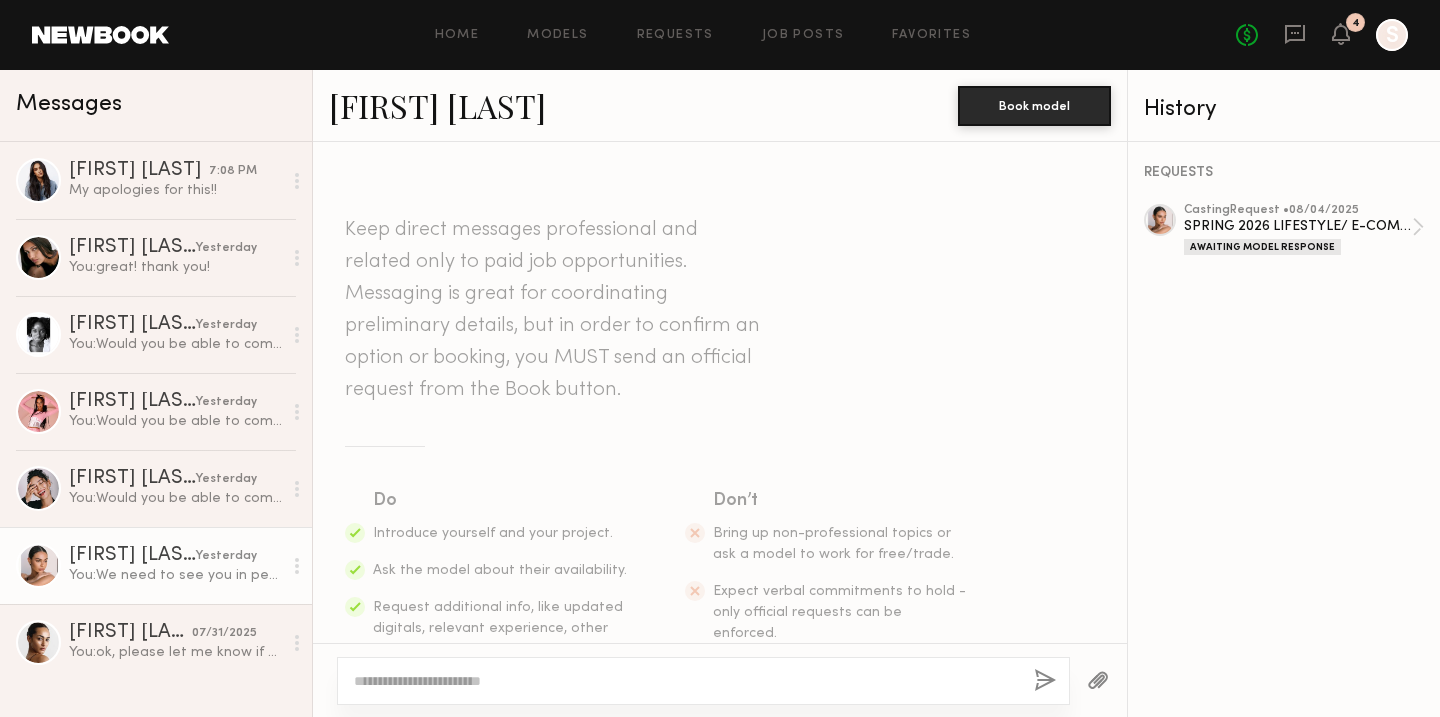 scroll, scrollTop: 939, scrollLeft: 0, axis: vertical 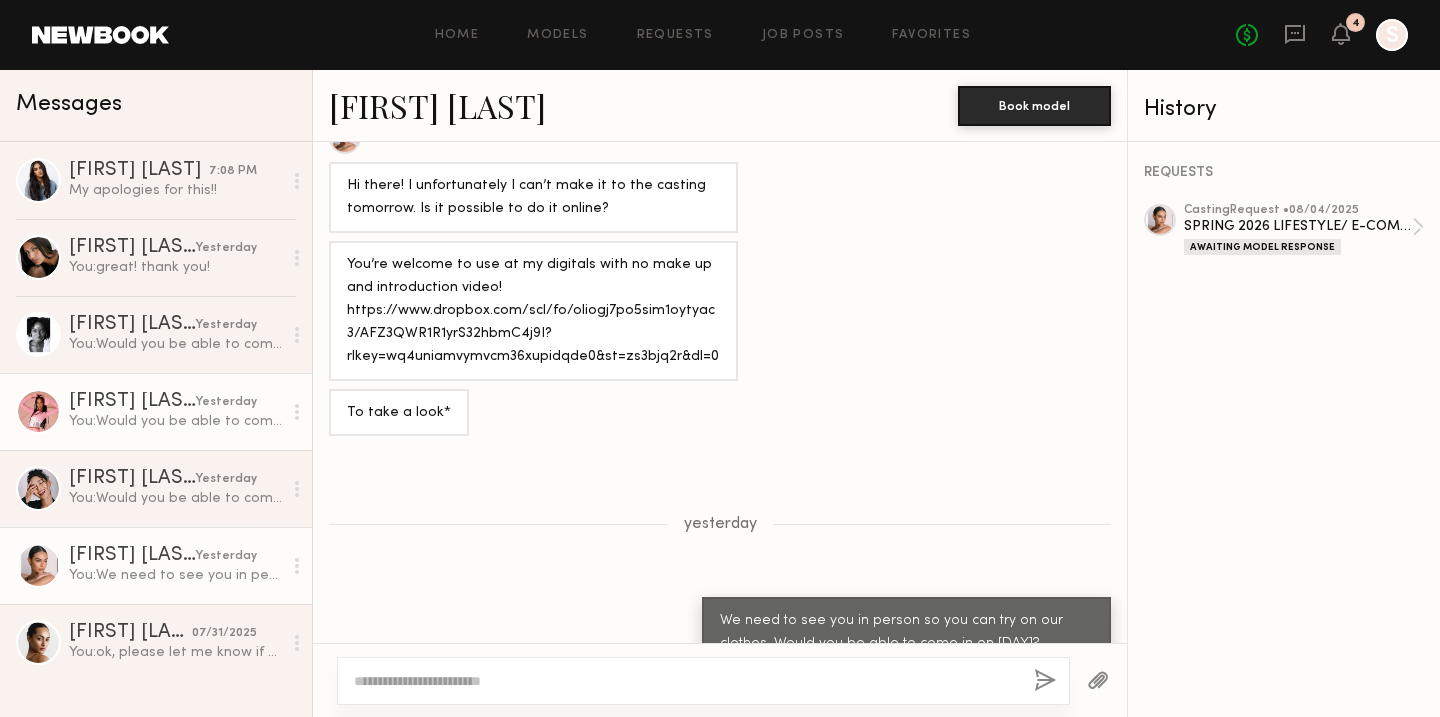 click on "[FIRST] [LAST]" 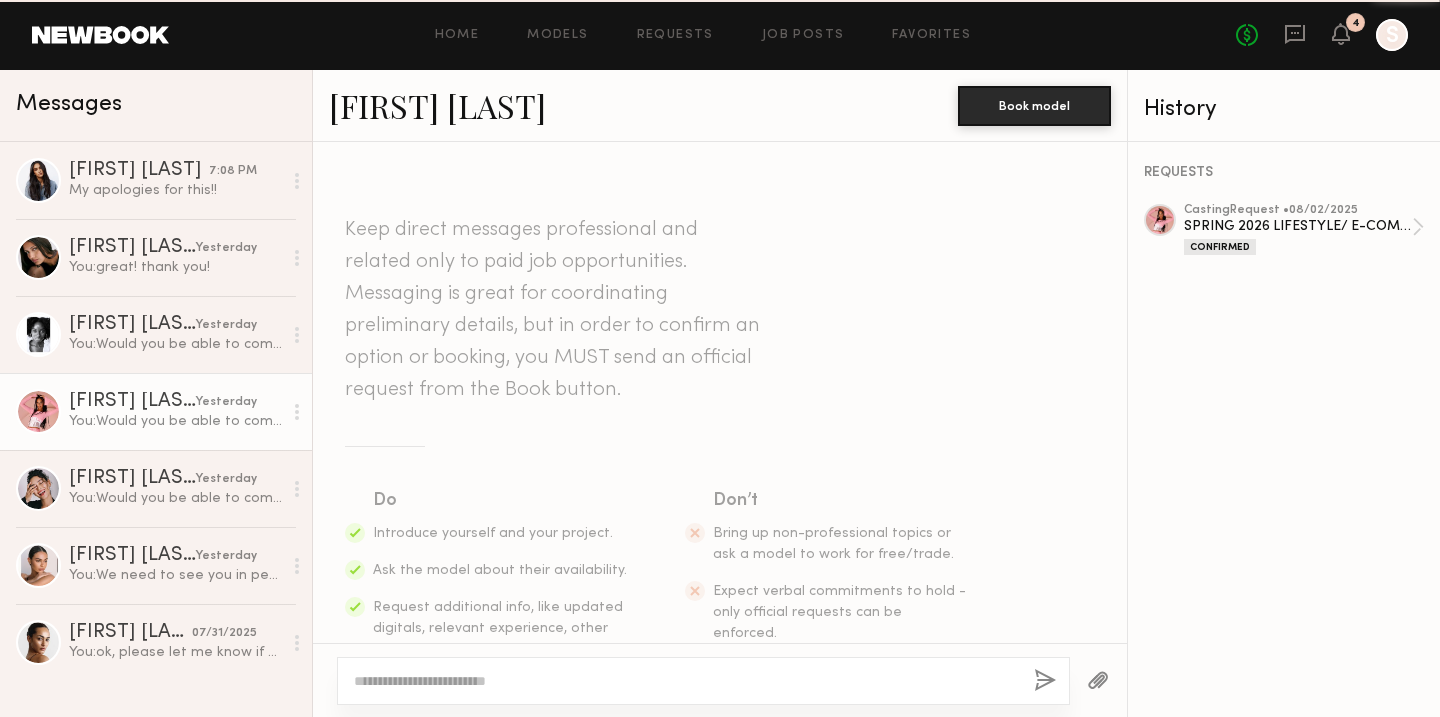 scroll, scrollTop: 627, scrollLeft: 0, axis: vertical 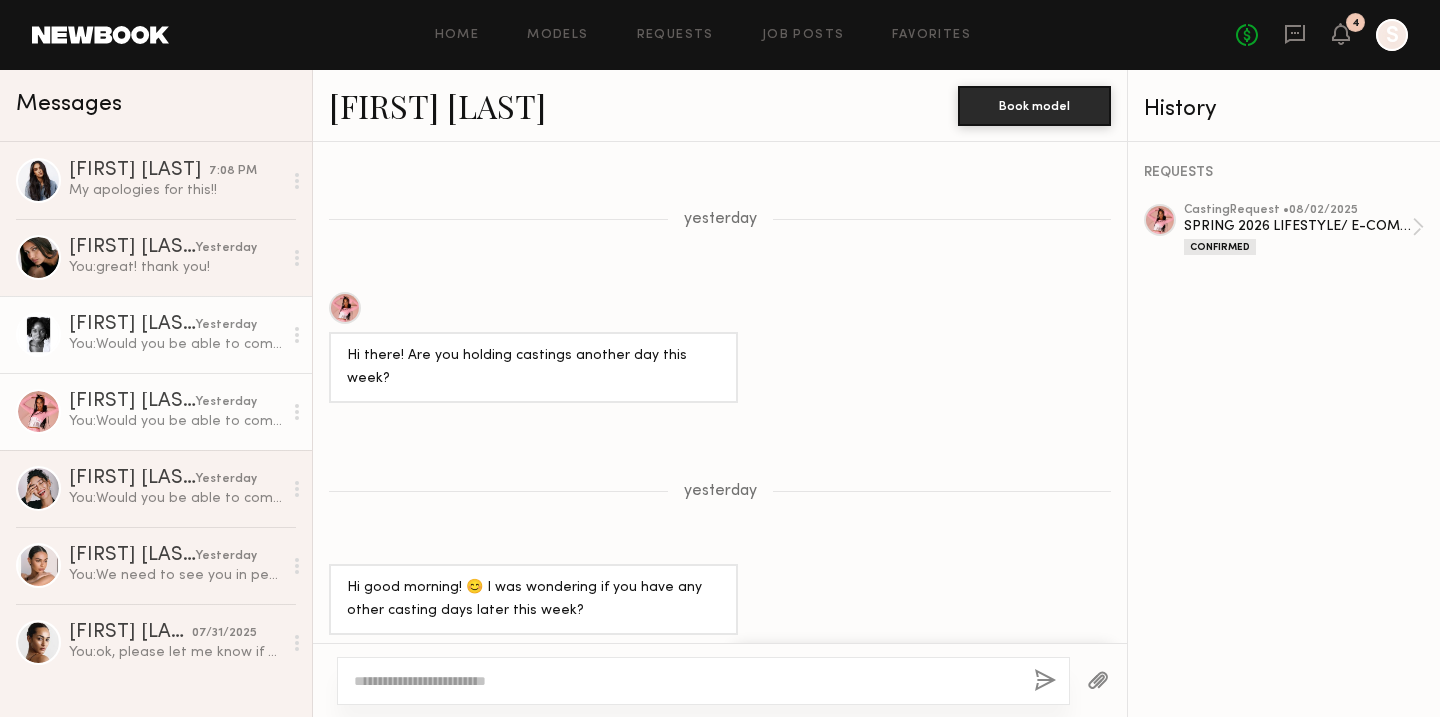 click on "[FIRST] [LAST] [TIME] You:  Would you be able to come in on [DAY] same time? We need to see you in the clothes. thanks" 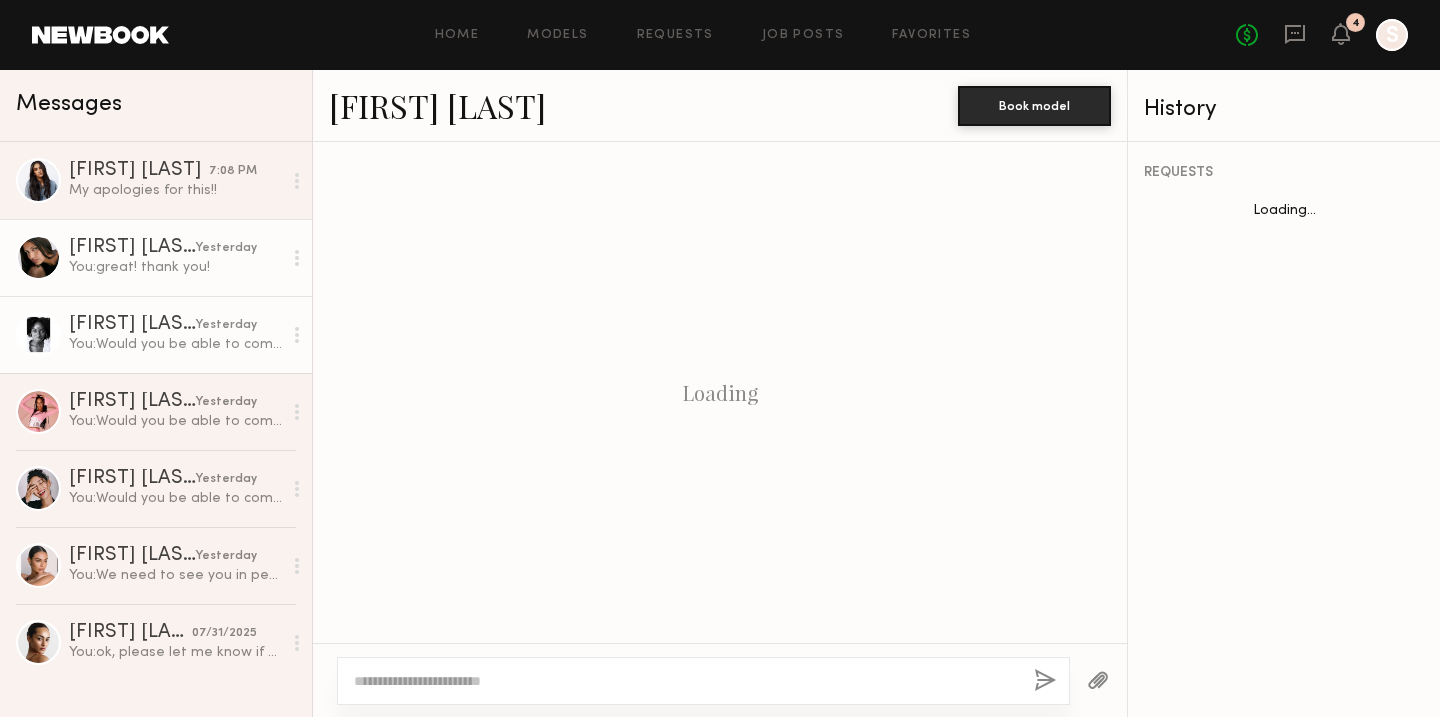 scroll, scrollTop: 662, scrollLeft: 0, axis: vertical 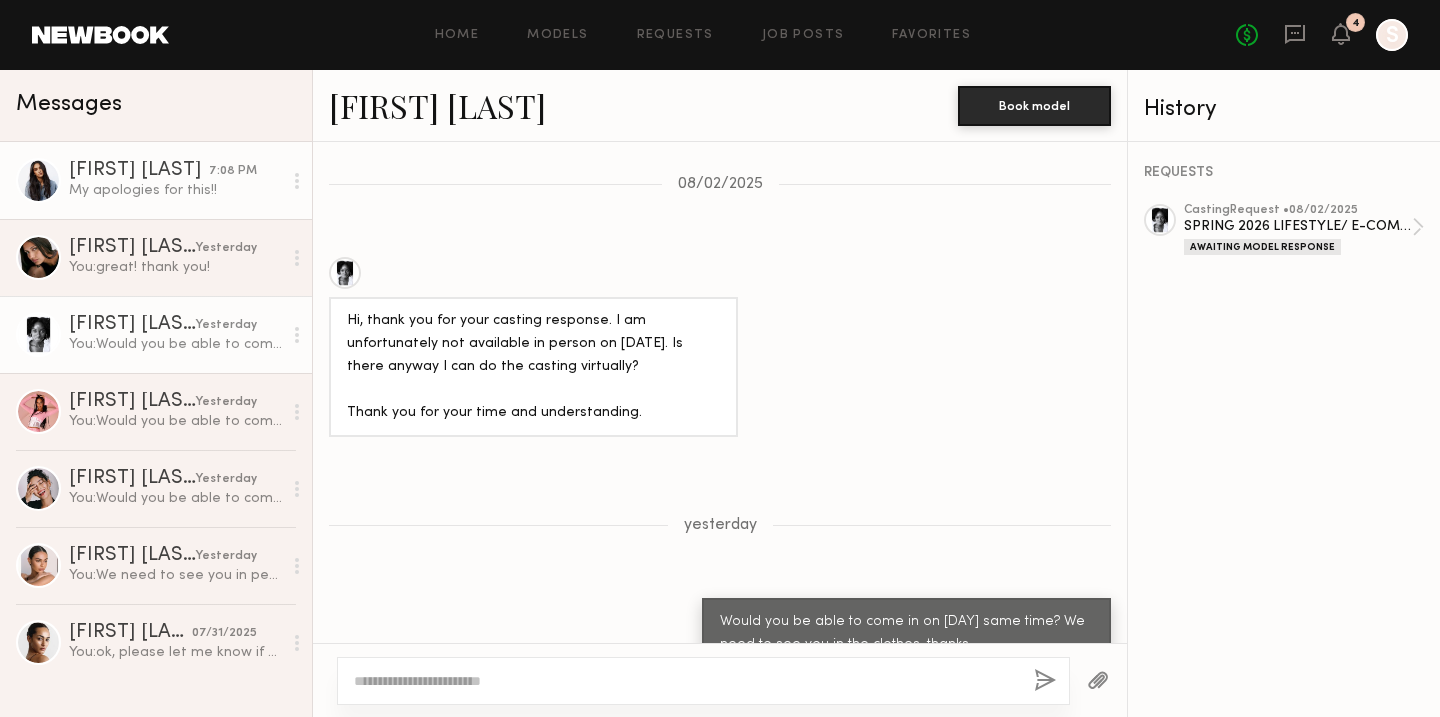 click on "My apologies for this!!" 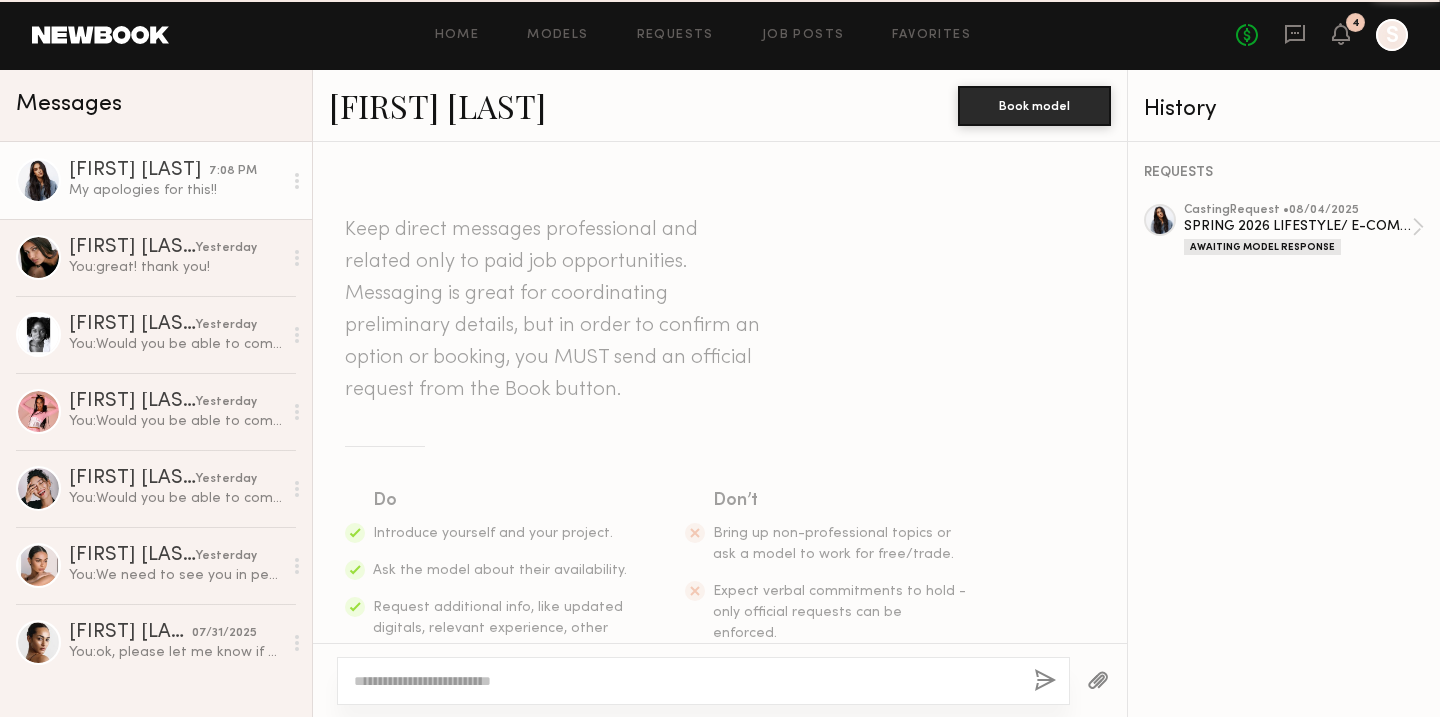 scroll, scrollTop: 487, scrollLeft: 0, axis: vertical 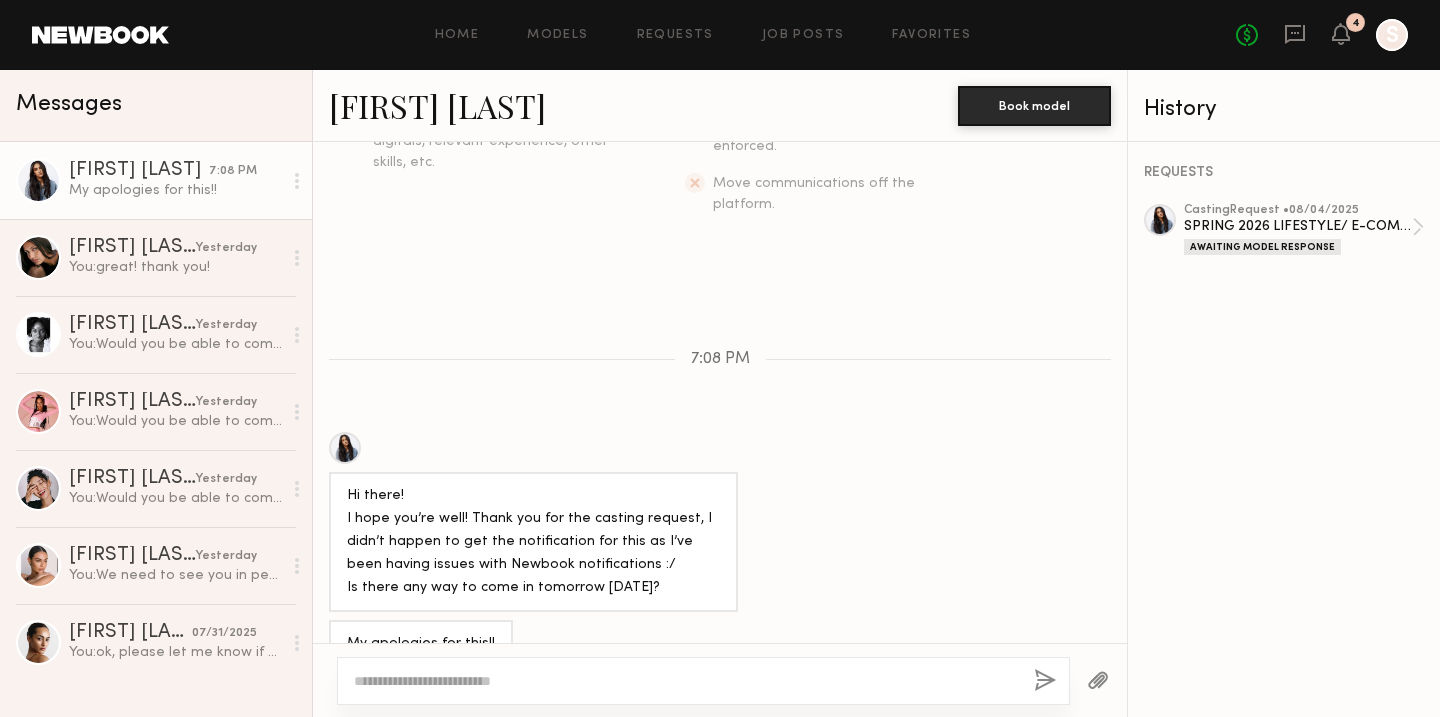 click 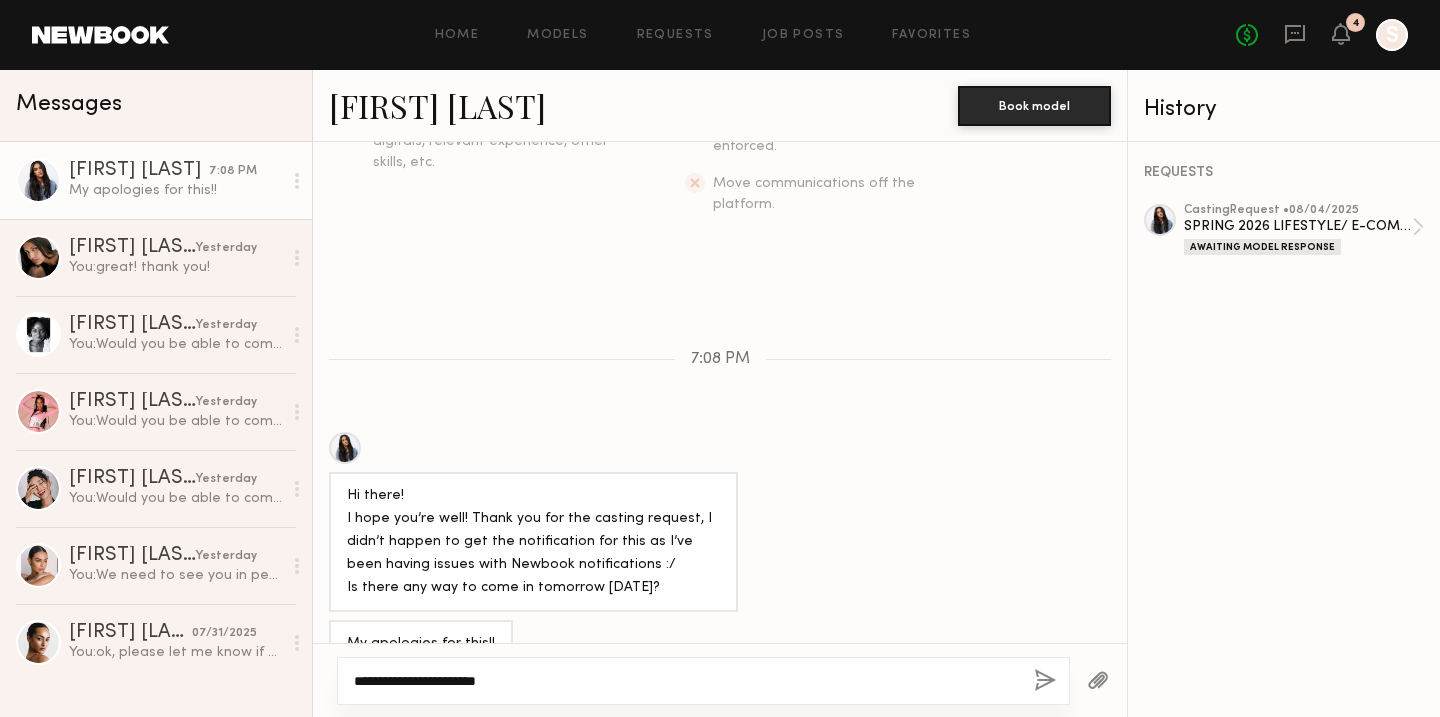 click on "**********" 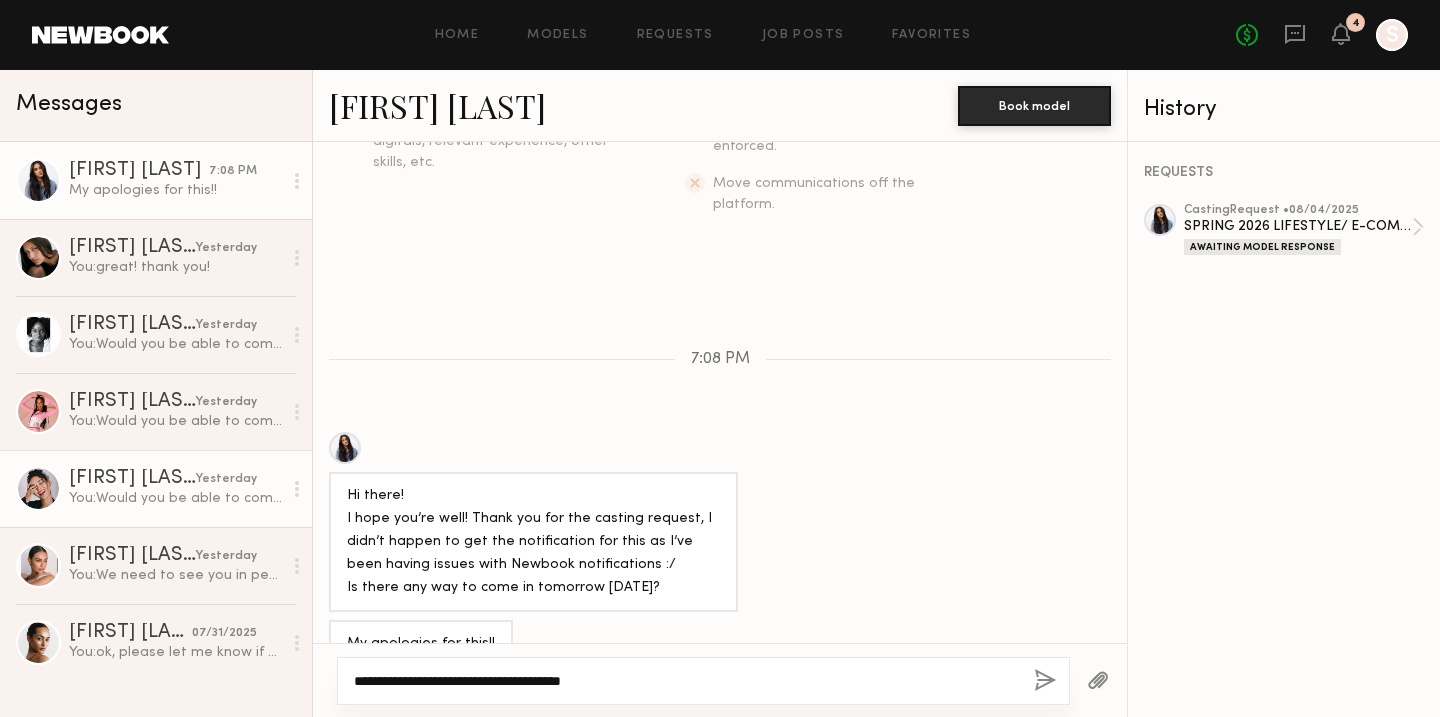 type on "**********" 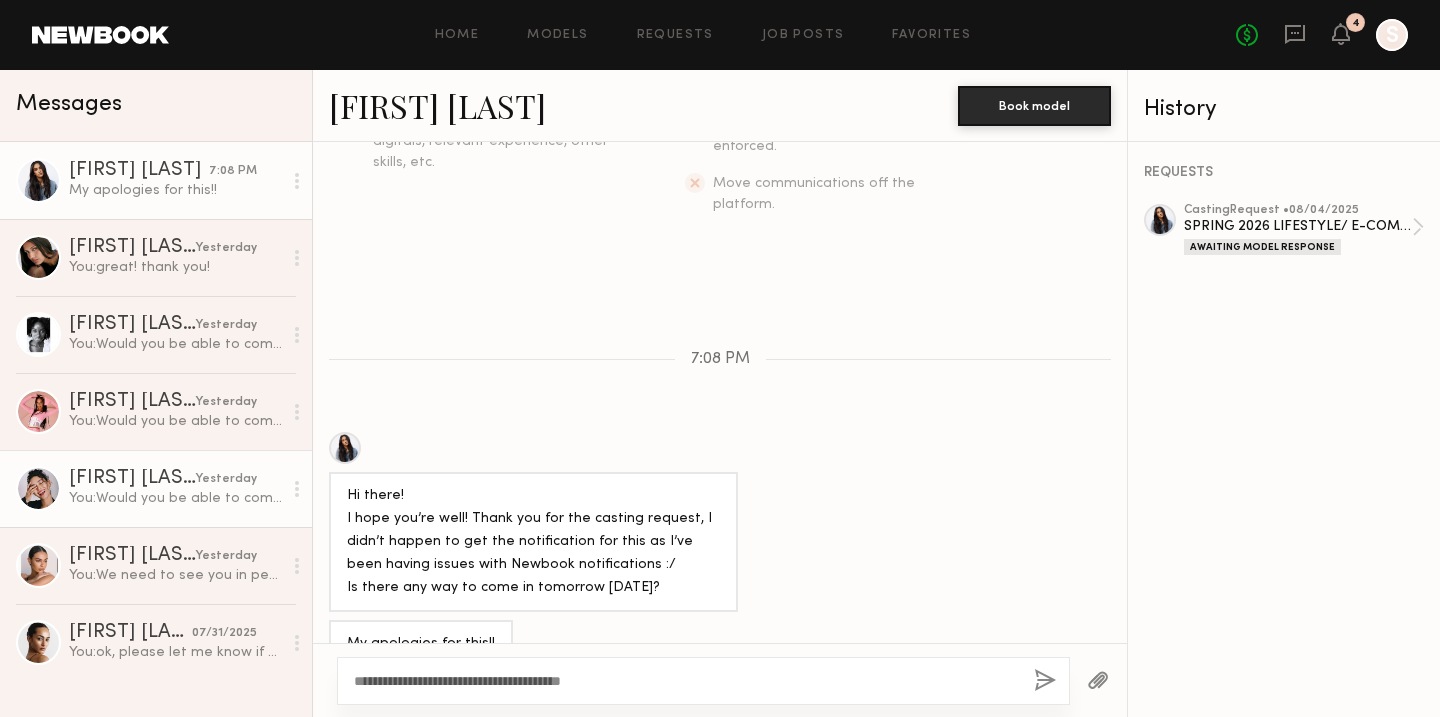 click on "[FIRST] [LAST]" 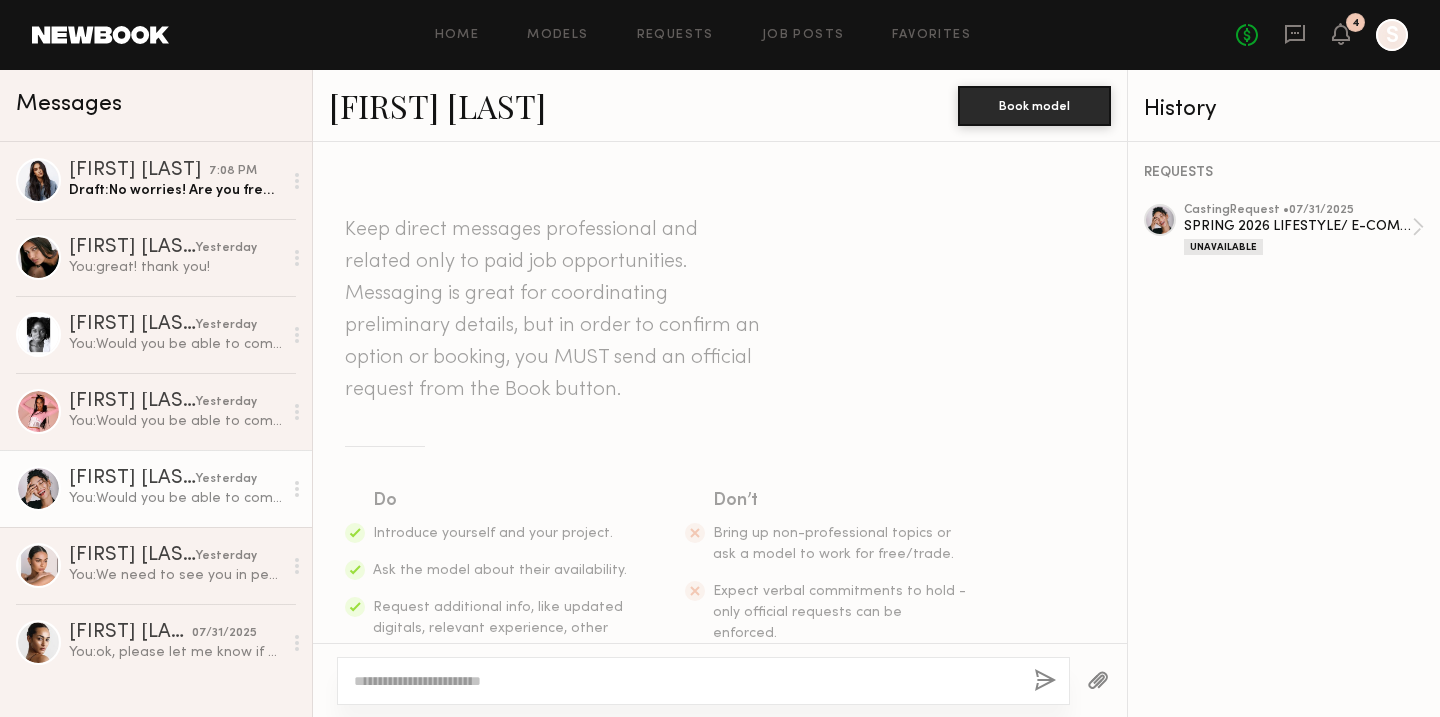 scroll, scrollTop: 1342, scrollLeft: 0, axis: vertical 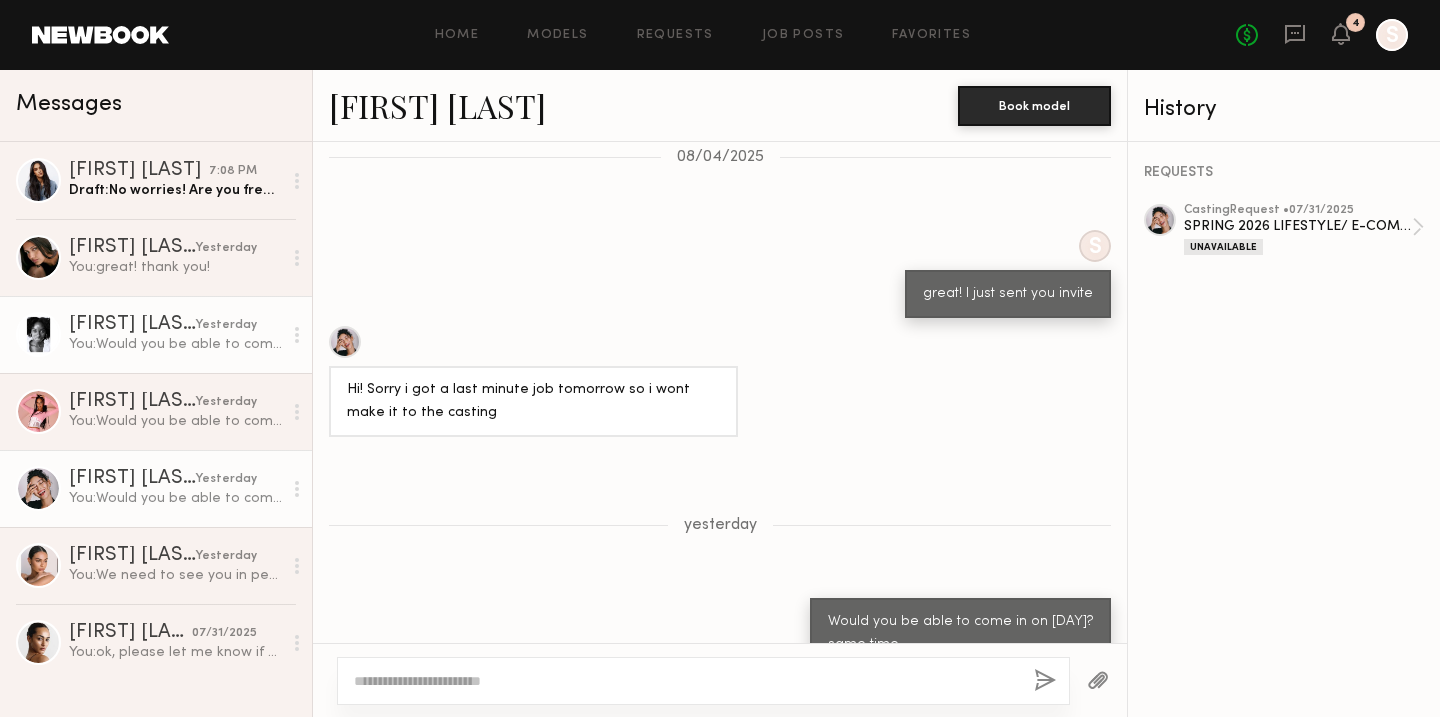 click on "yesterday" 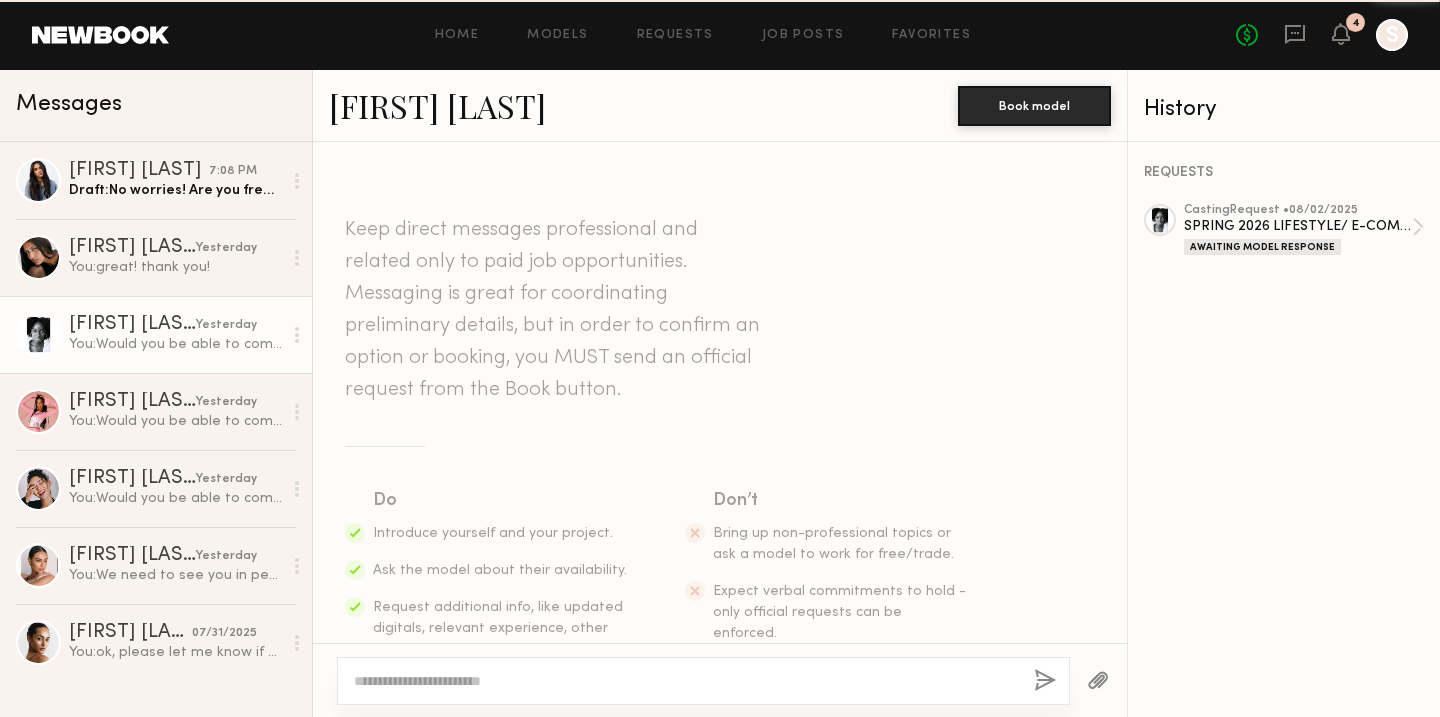 scroll, scrollTop: 662, scrollLeft: 0, axis: vertical 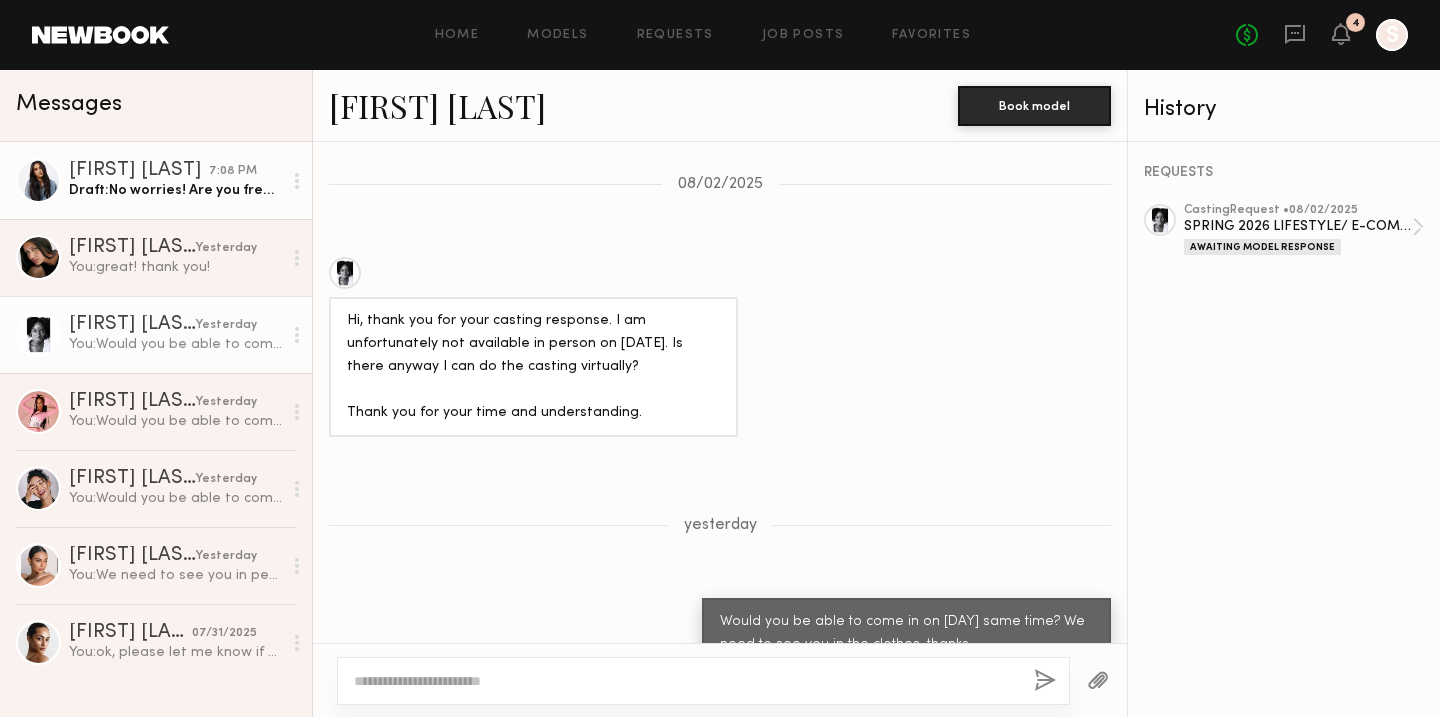 click on "Draft:  No worries! Are you free [DAY] instead" 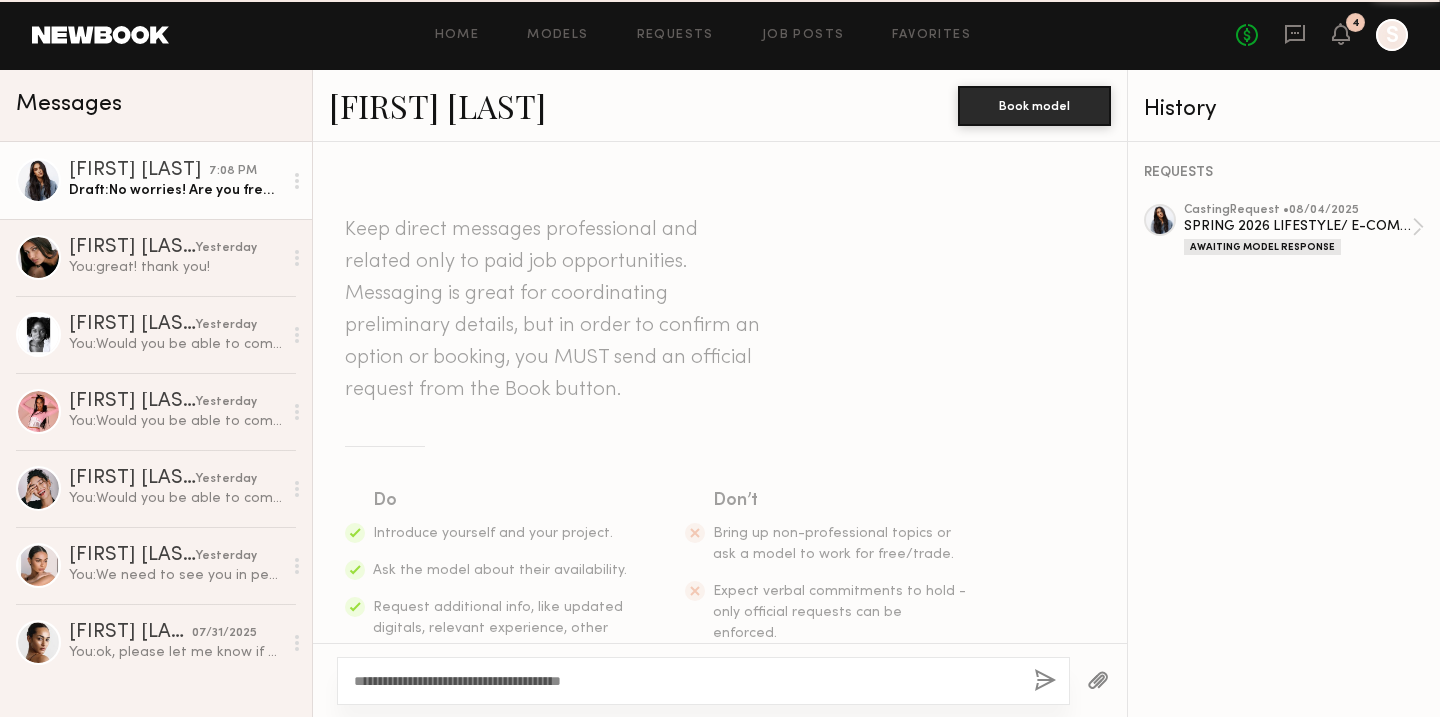 scroll, scrollTop: 487, scrollLeft: 0, axis: vertical 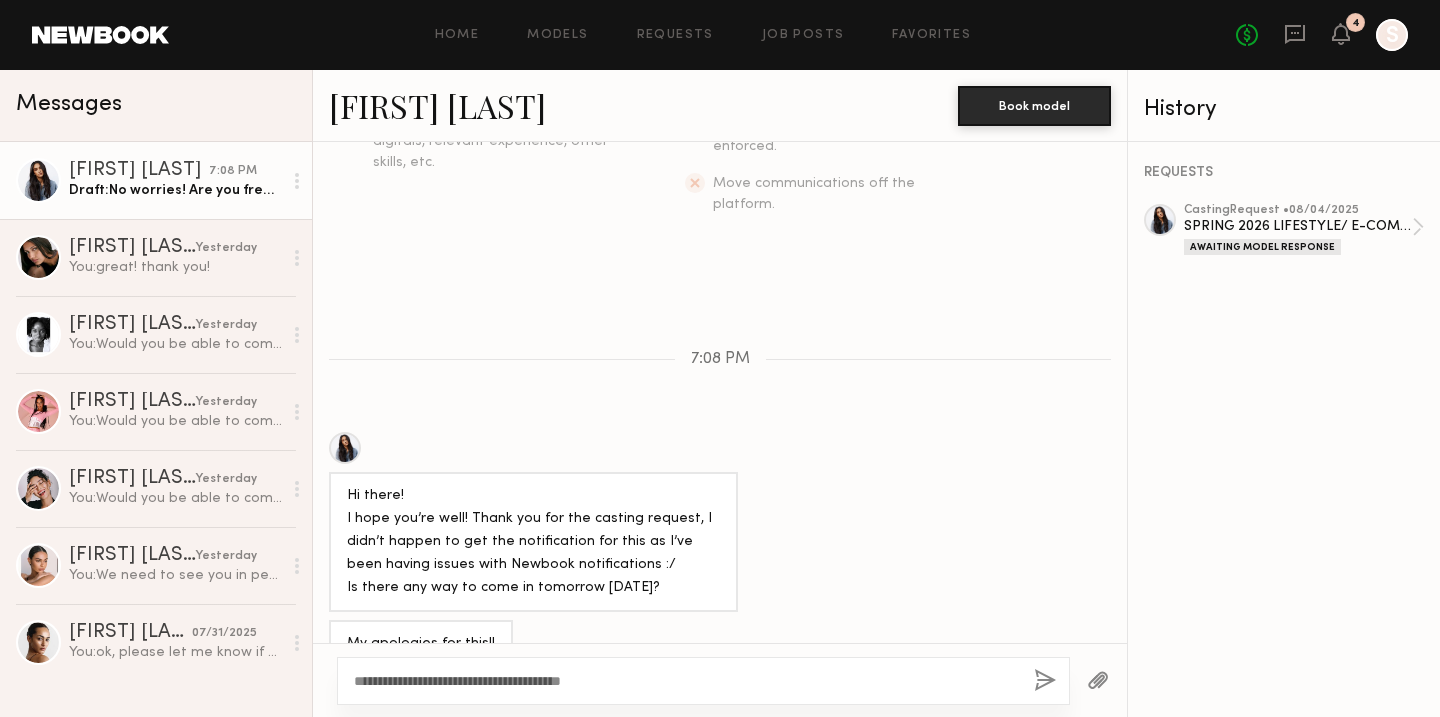 click on "**********" 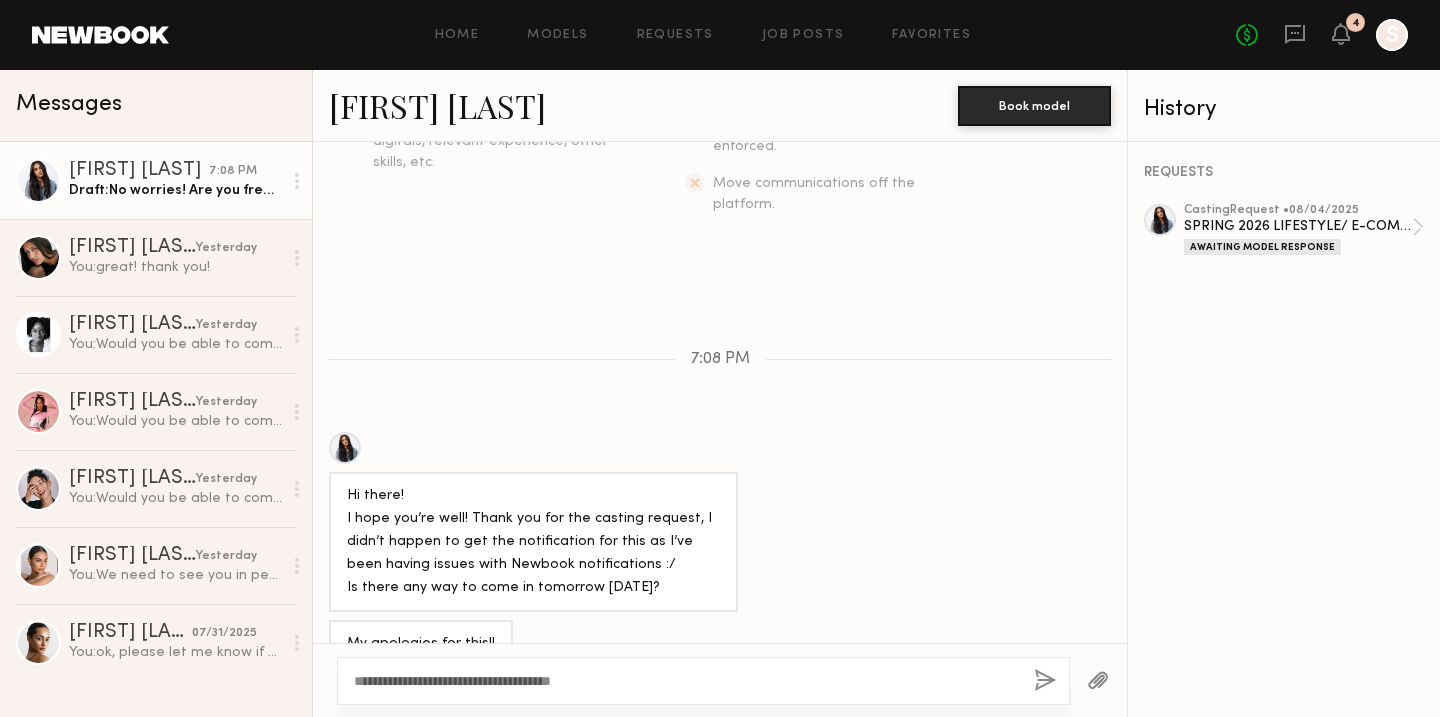 click on "**********" 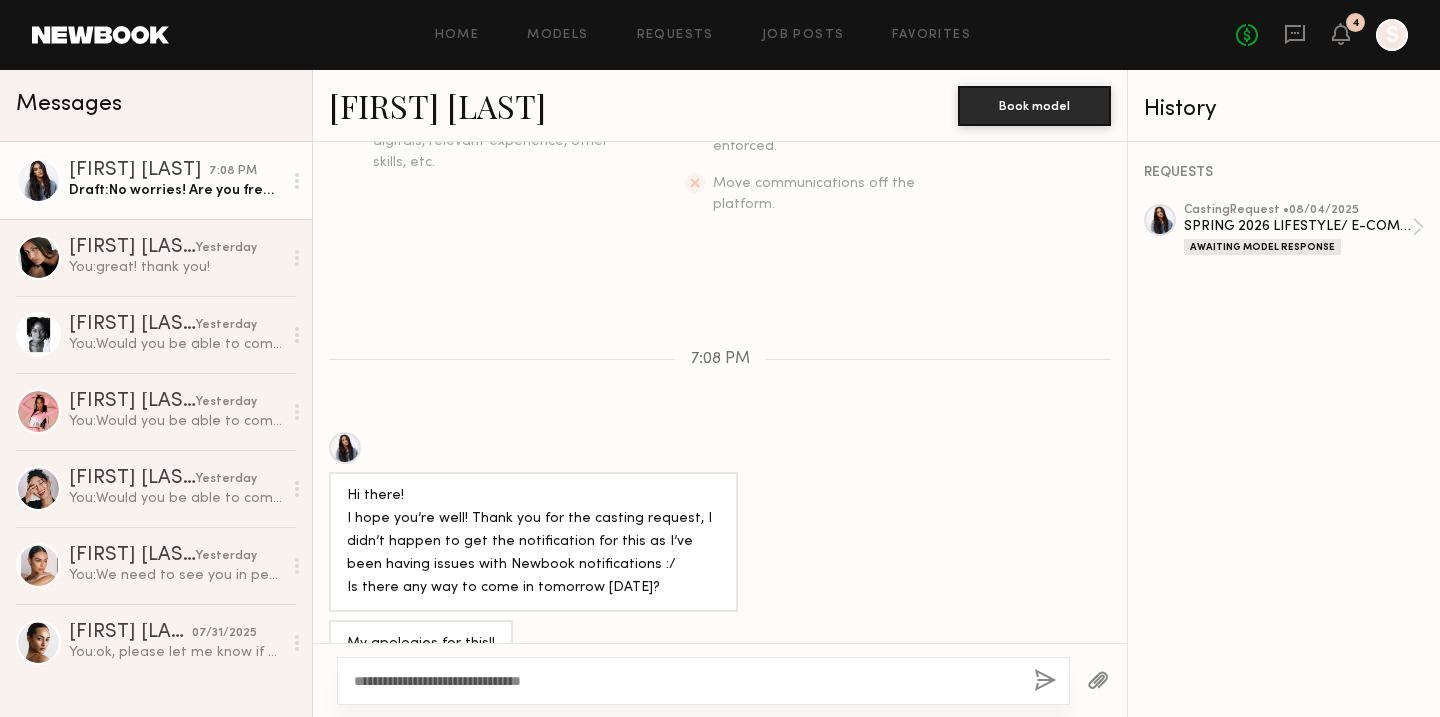 type on "**********" 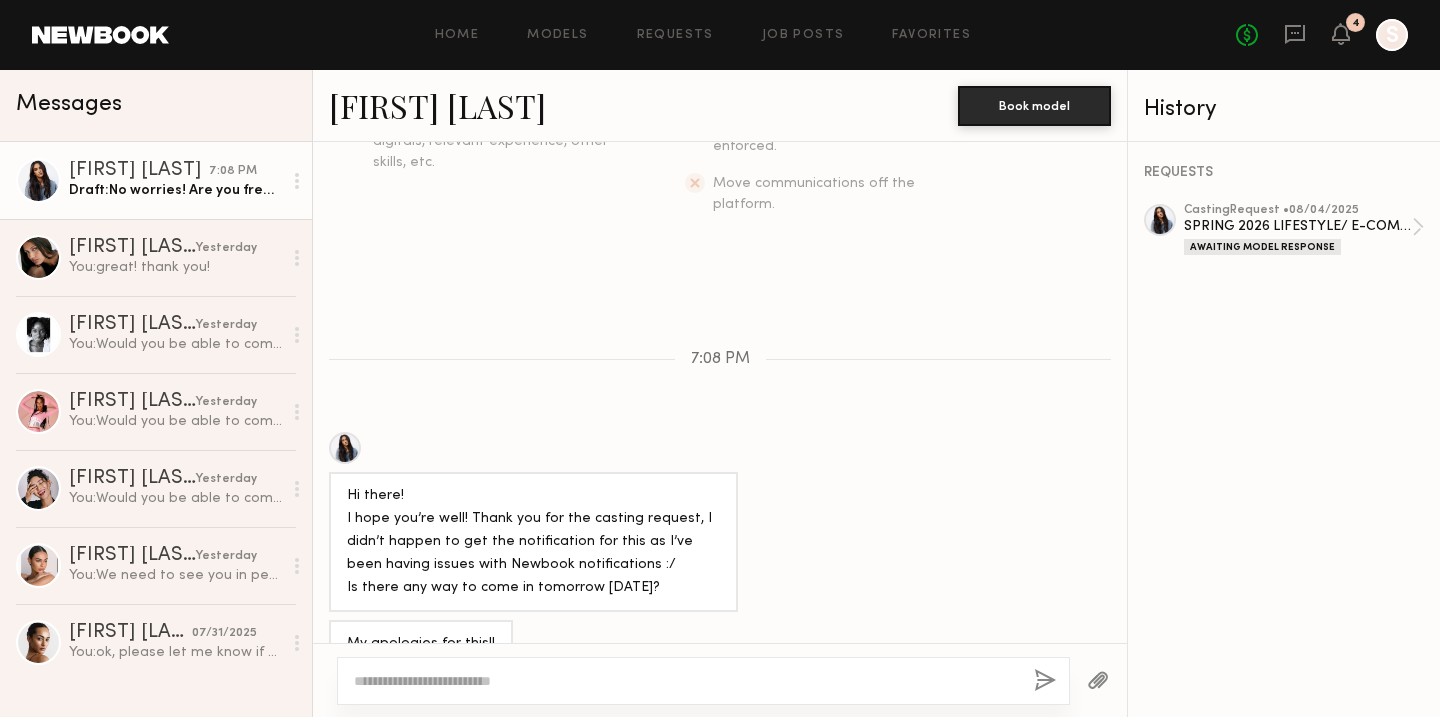 scroll, scrollTop: 695, scrollLeft: 0, axis: vertical 